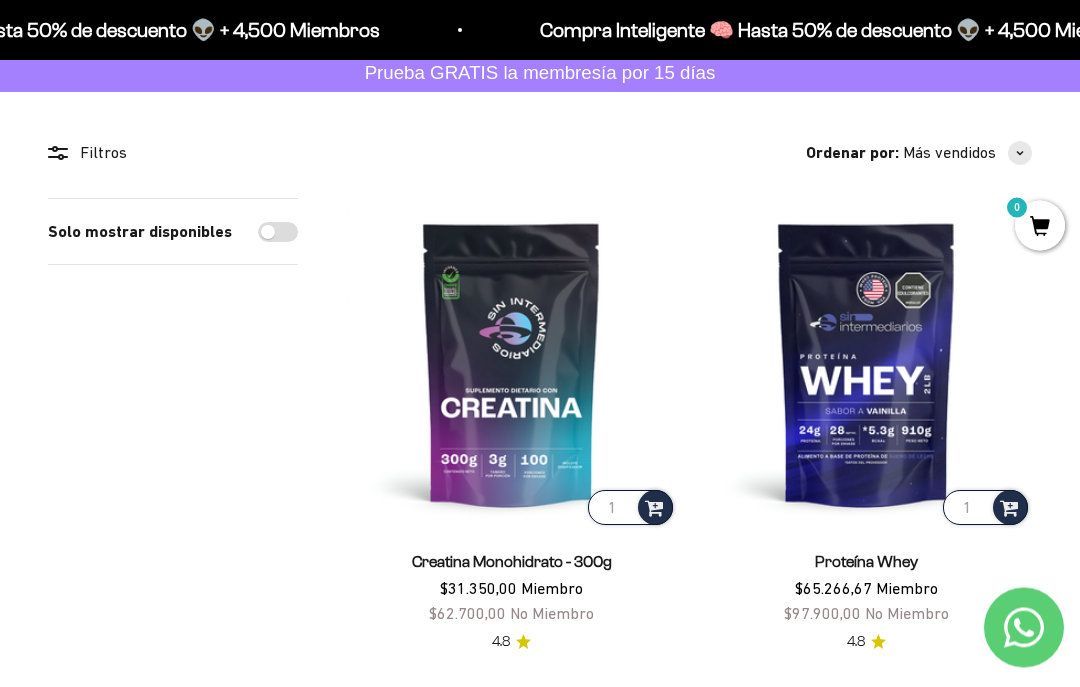 scroll, scrollTop: 0, scrollLeft: 0, axis: both 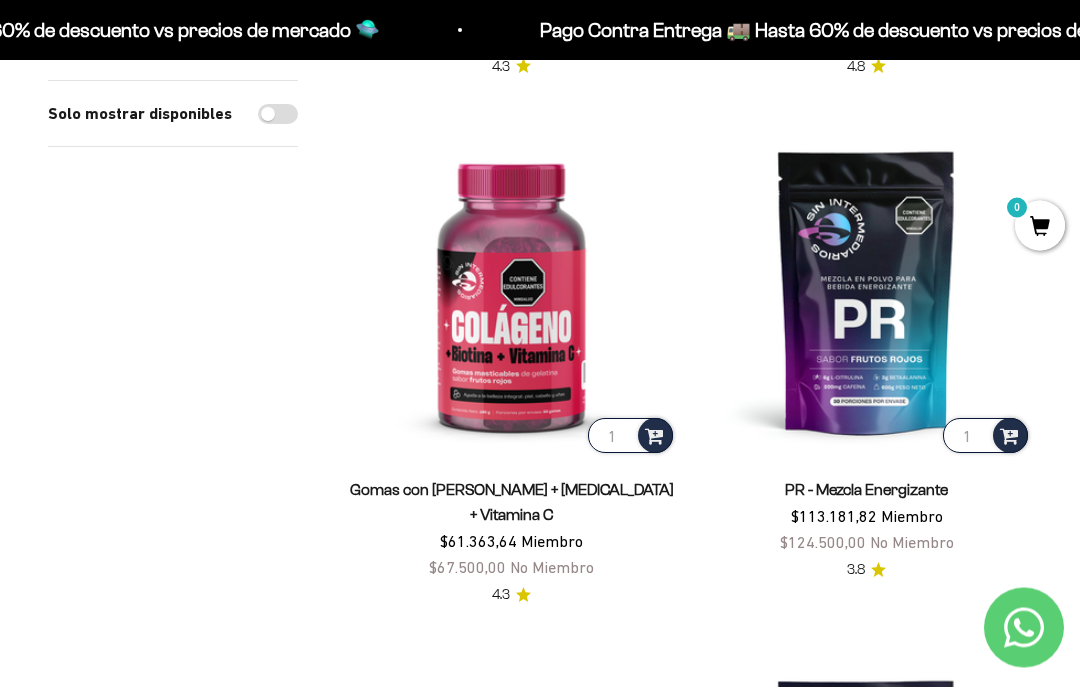 click at bounding box center (511, 292) 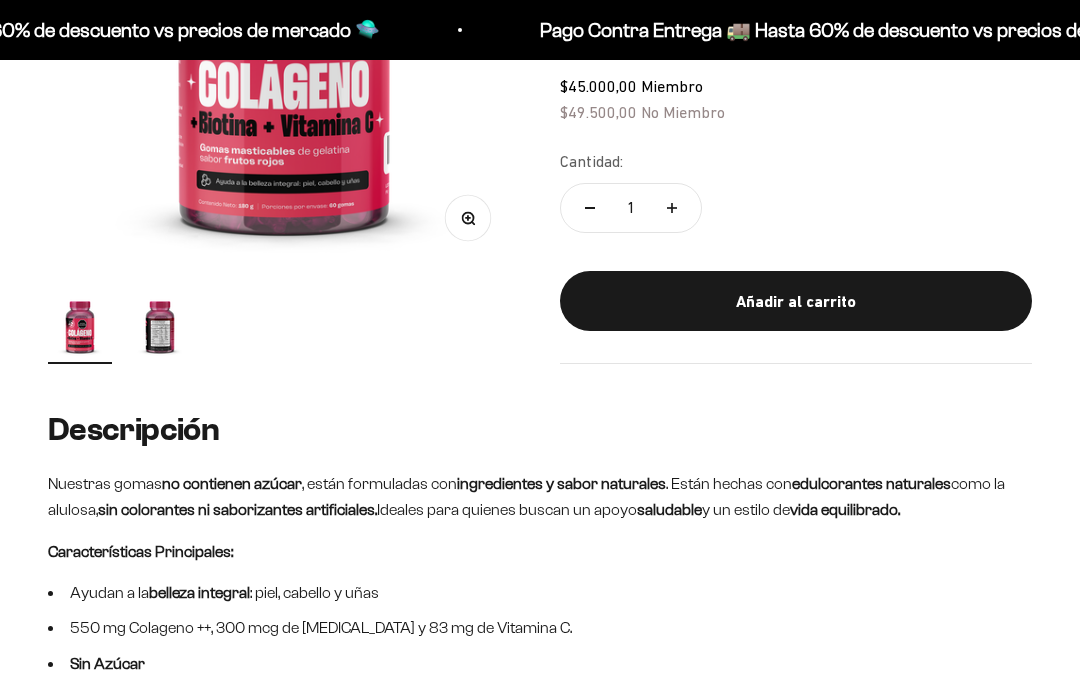 scroll, scrollTop: 490, scrollLeft: 0, axis: vertical 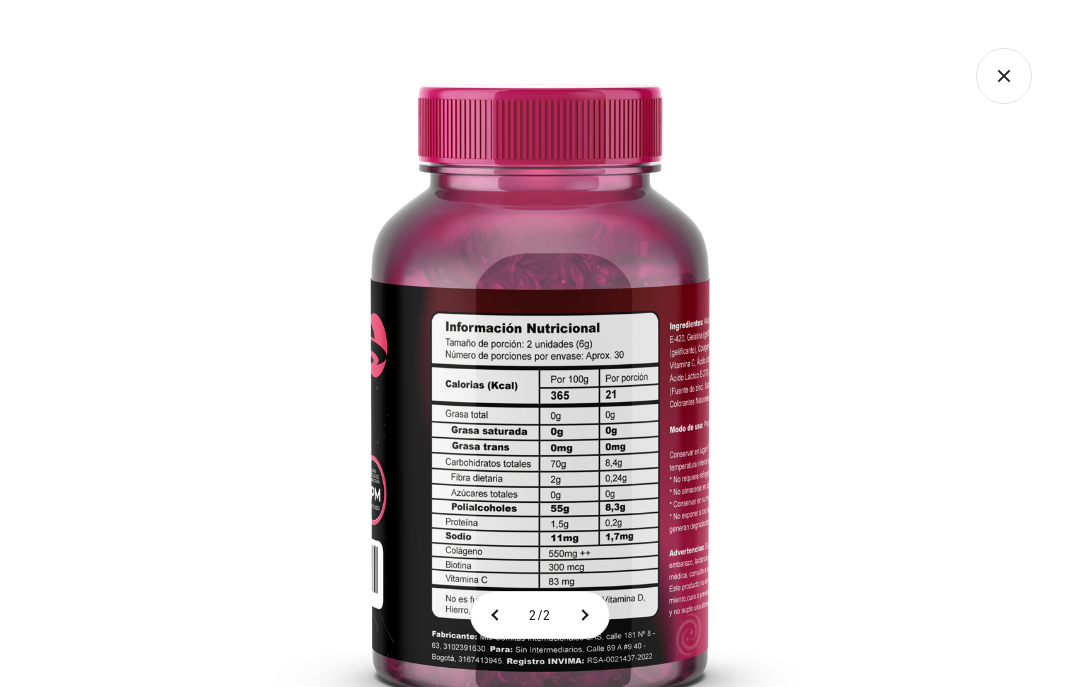 click at bounding box center (540, 378) 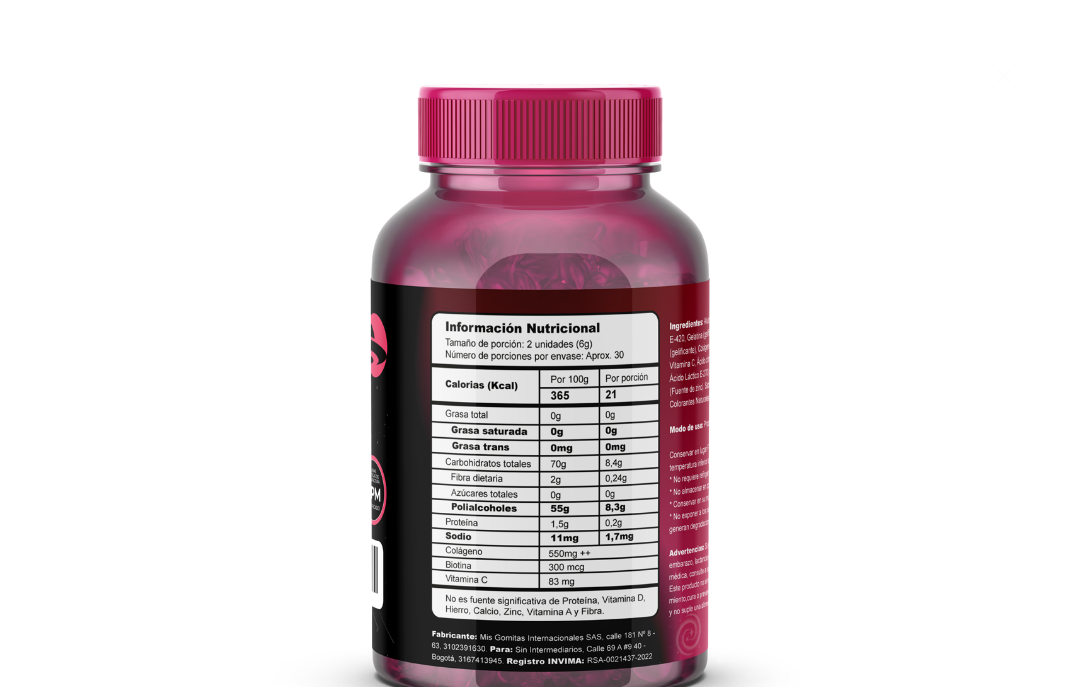click at bounding box center [540, 343] 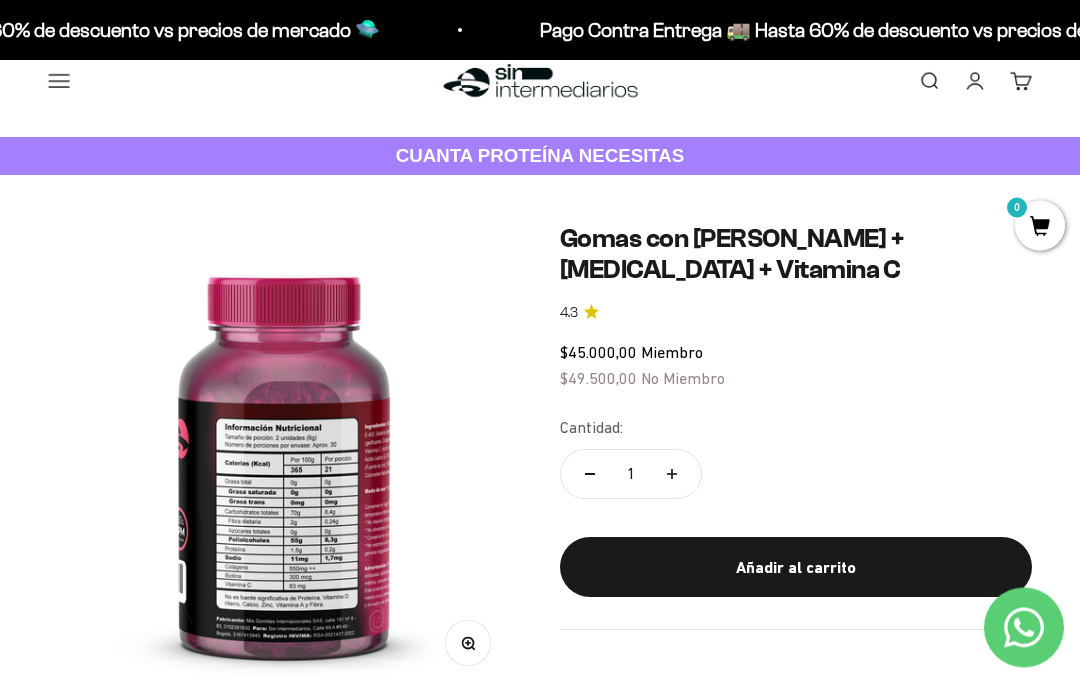 scroll, scrollTop: 25, scrollLeft: 0, axis: vertical 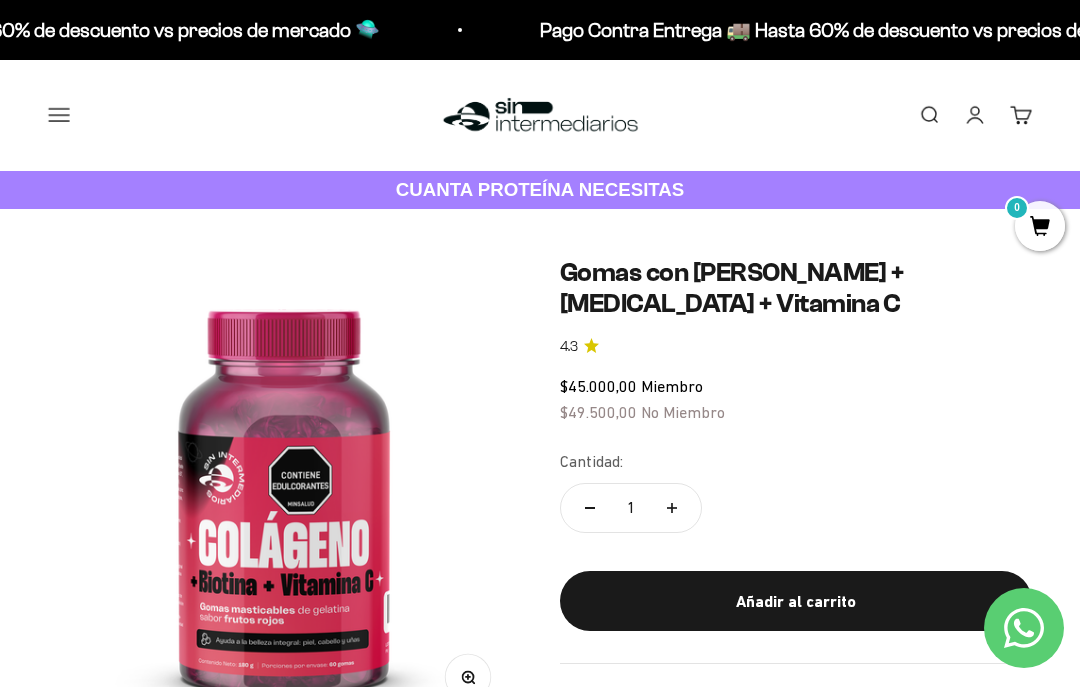click on "Menú" at bounding box center [59, 115] 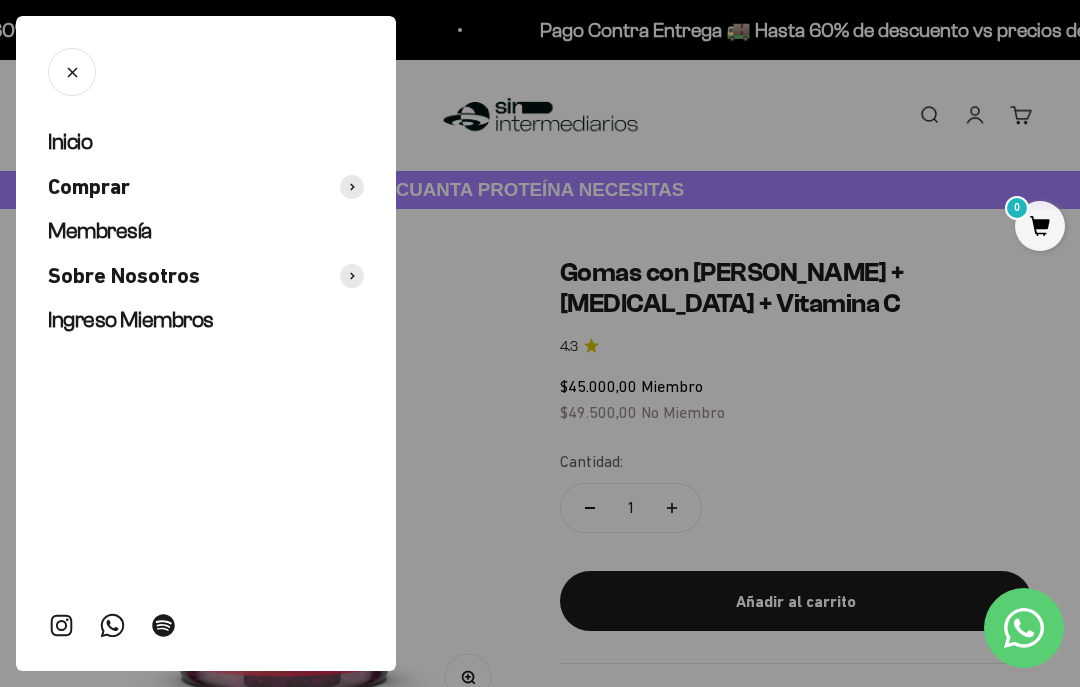 click at bounding box center [352, 187] 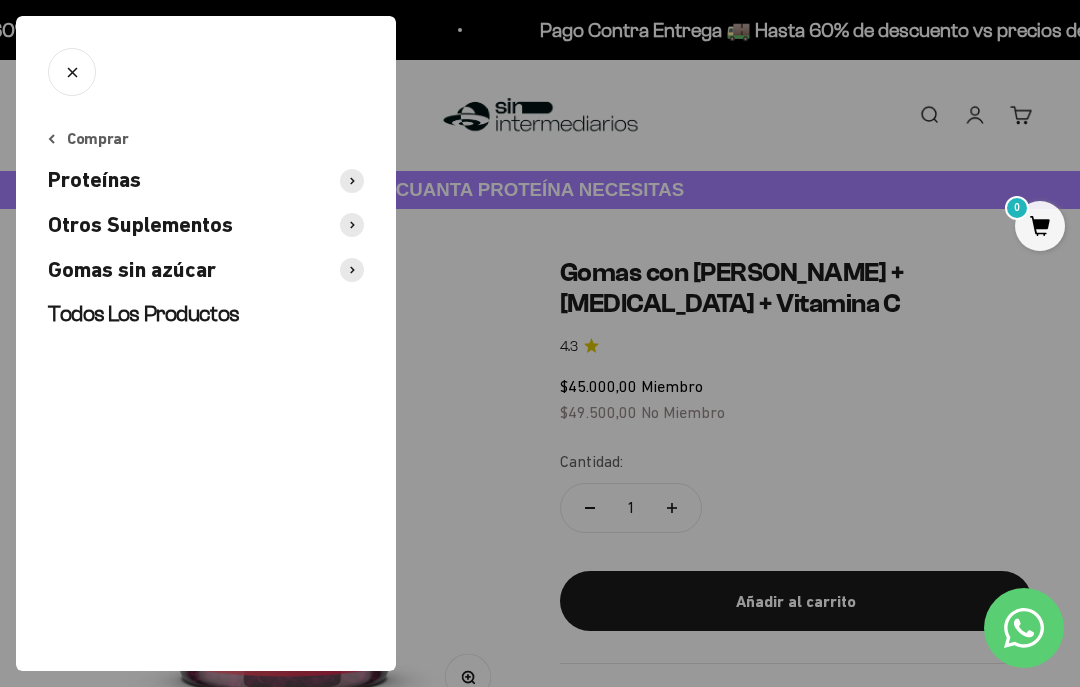 click on "Todos Los Productos" at bounding box center [144, 313] 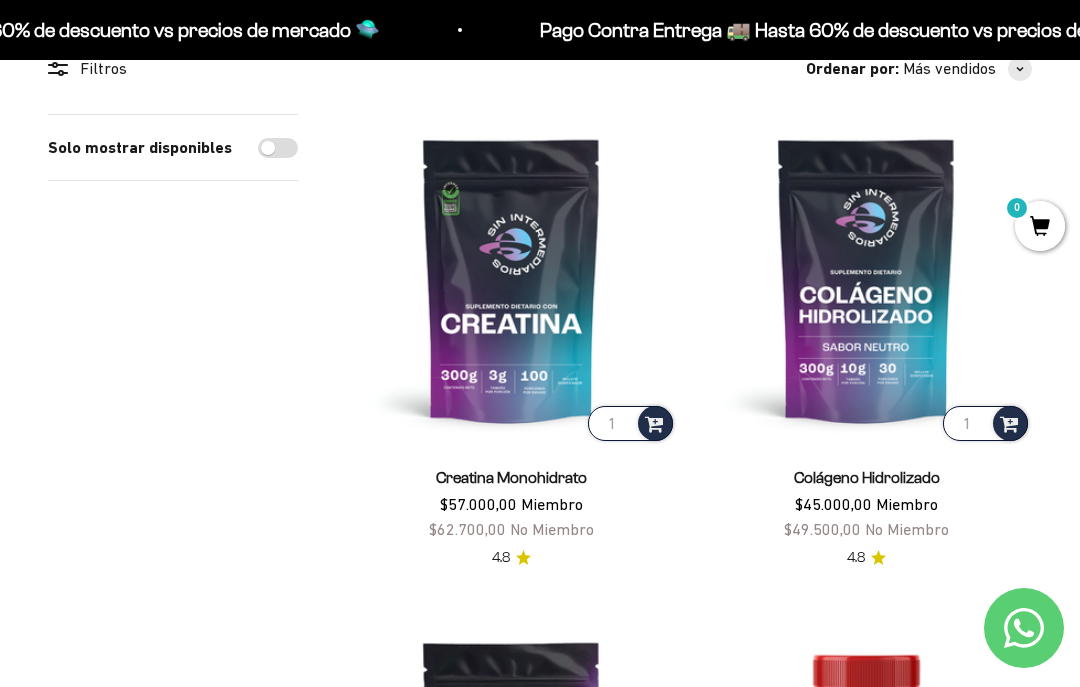 scroll, scrollTop: 201, scrollLeft: 0, axis: vertical 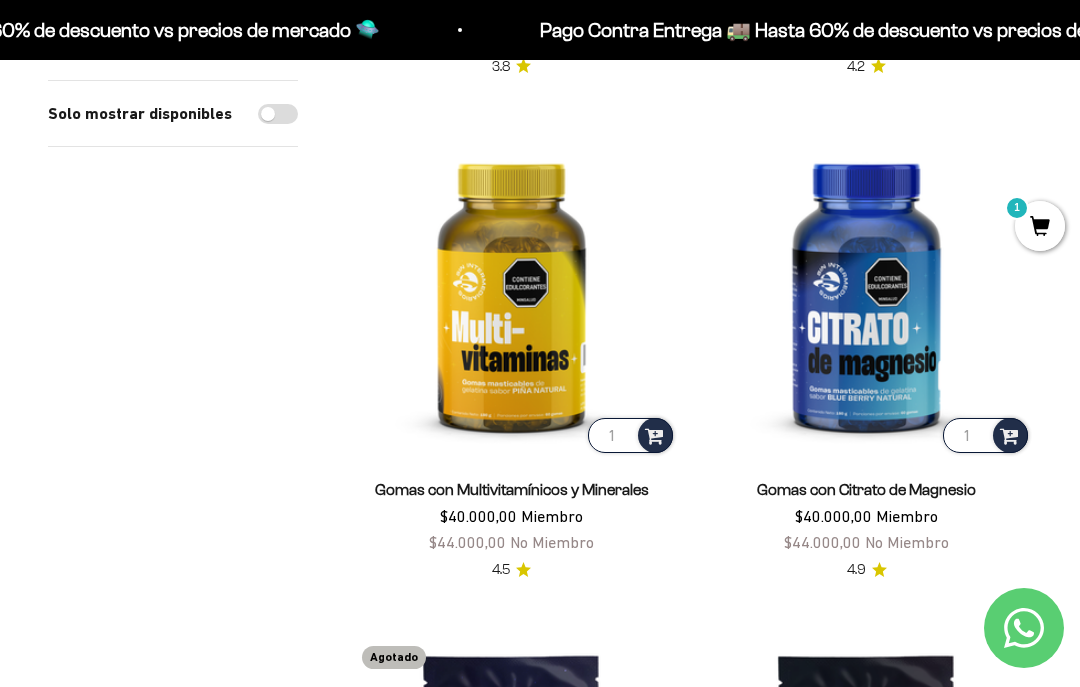 click at bounding box center [866, 291] 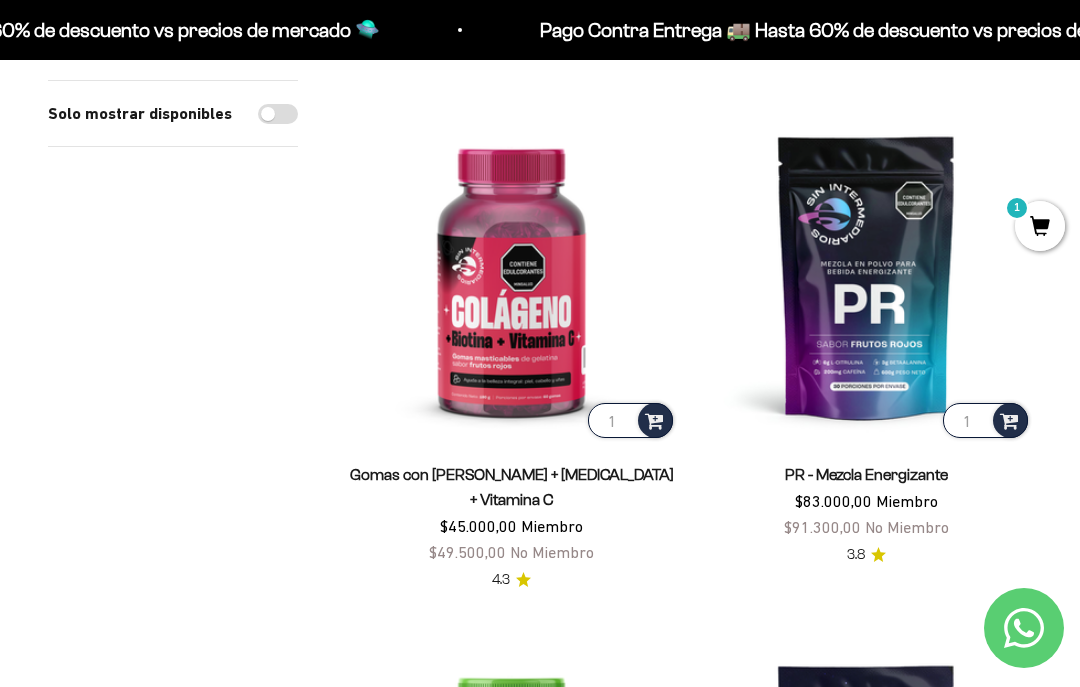 scroll, scrollTop: 2192, scrollLeft: 0, axis: vertical 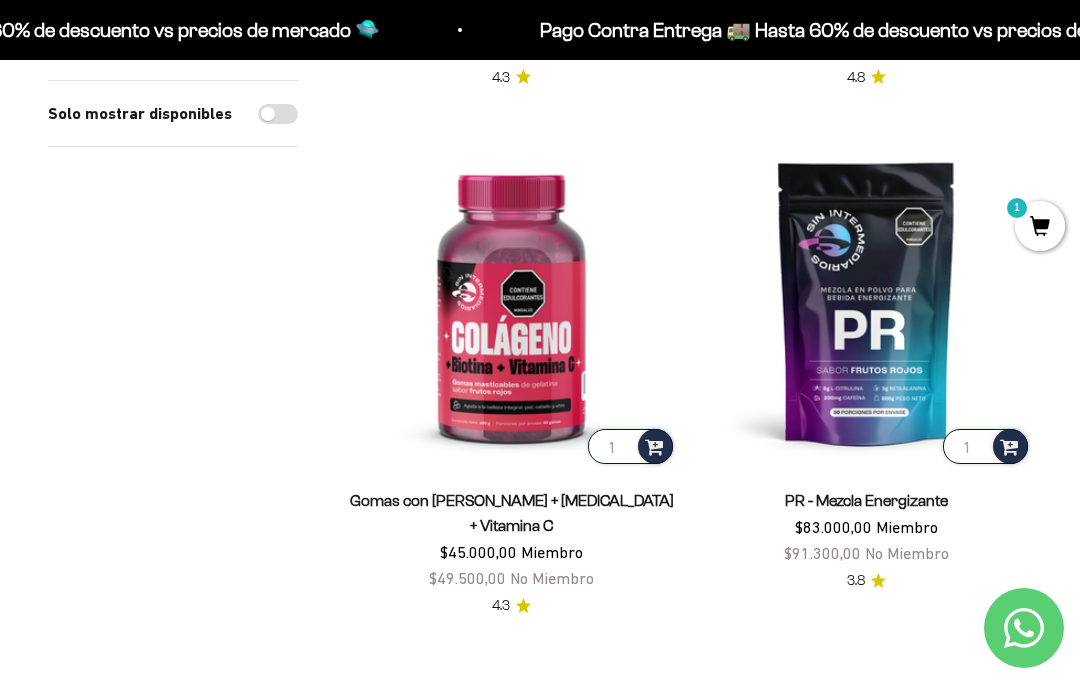 click at bounding box center (511, 302) 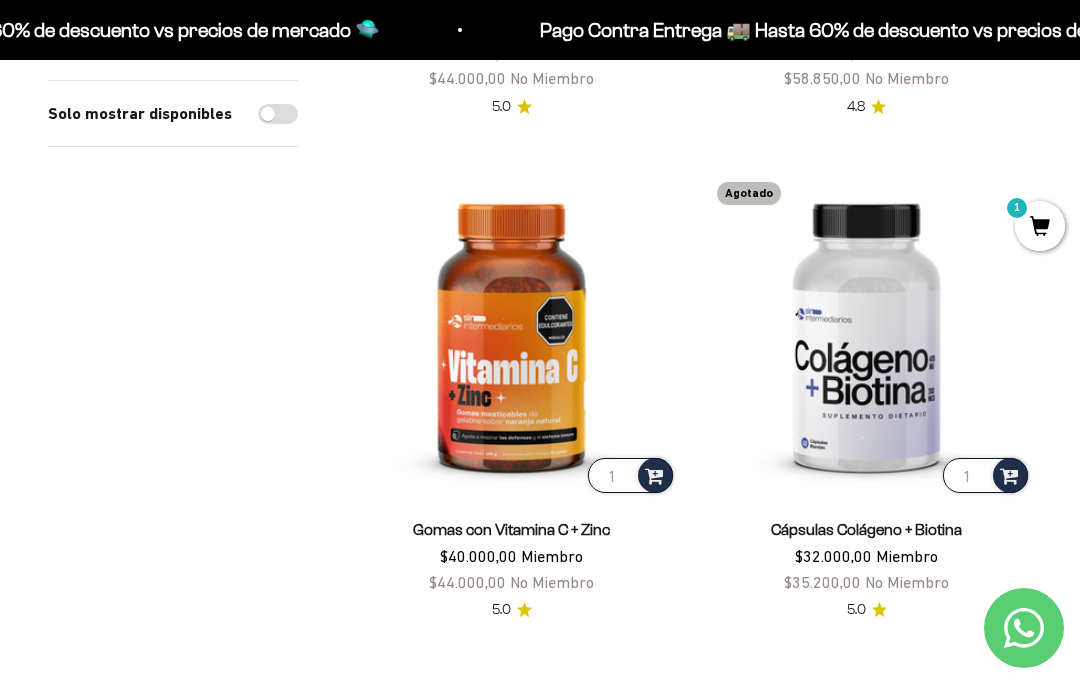 scroll, scrollTop: 3160, scrollLeft: 0, axis: vertical 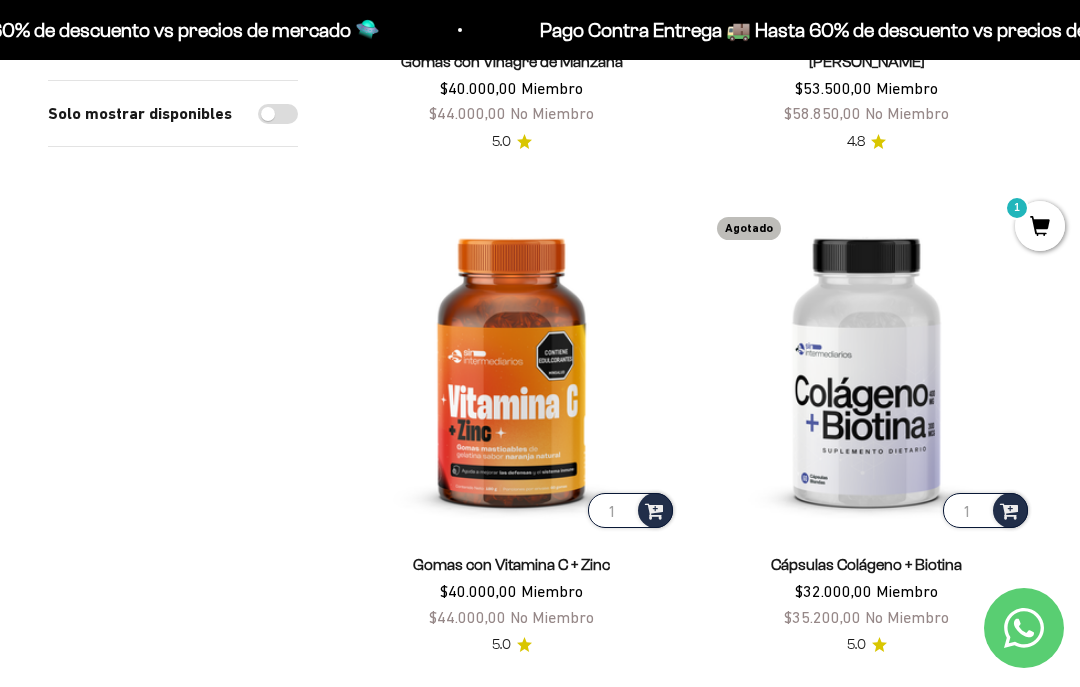 click at bounding box center (866, 366) 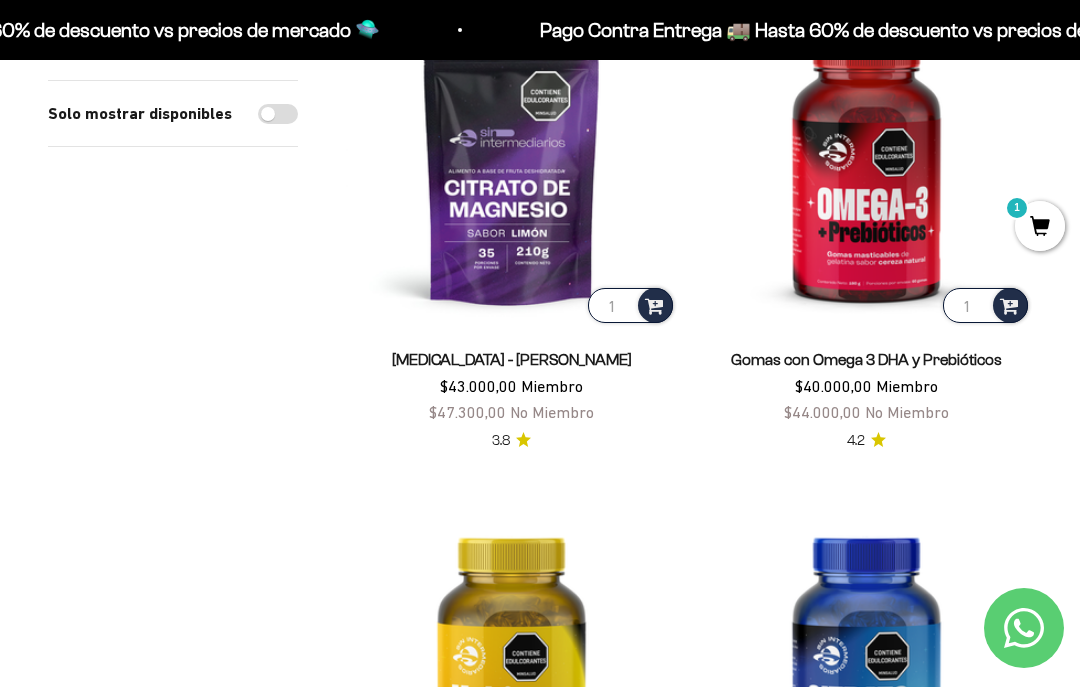 scroll, scrollTop: 817, scrollLeft: 0, axis: vertical 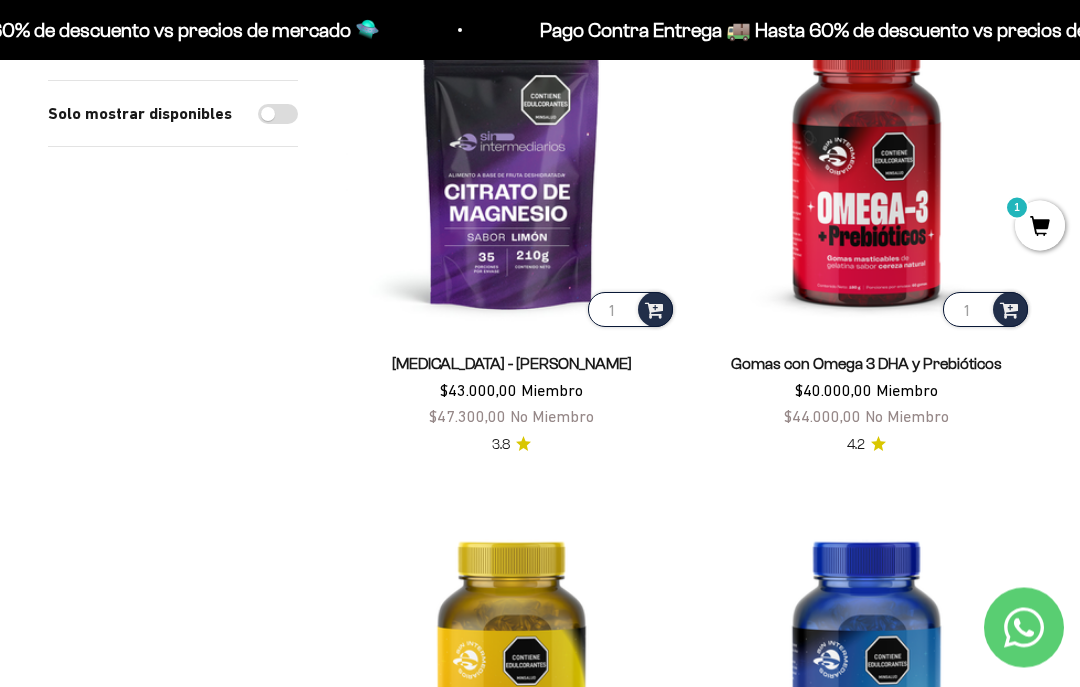 click at bounding box center [511, 166] 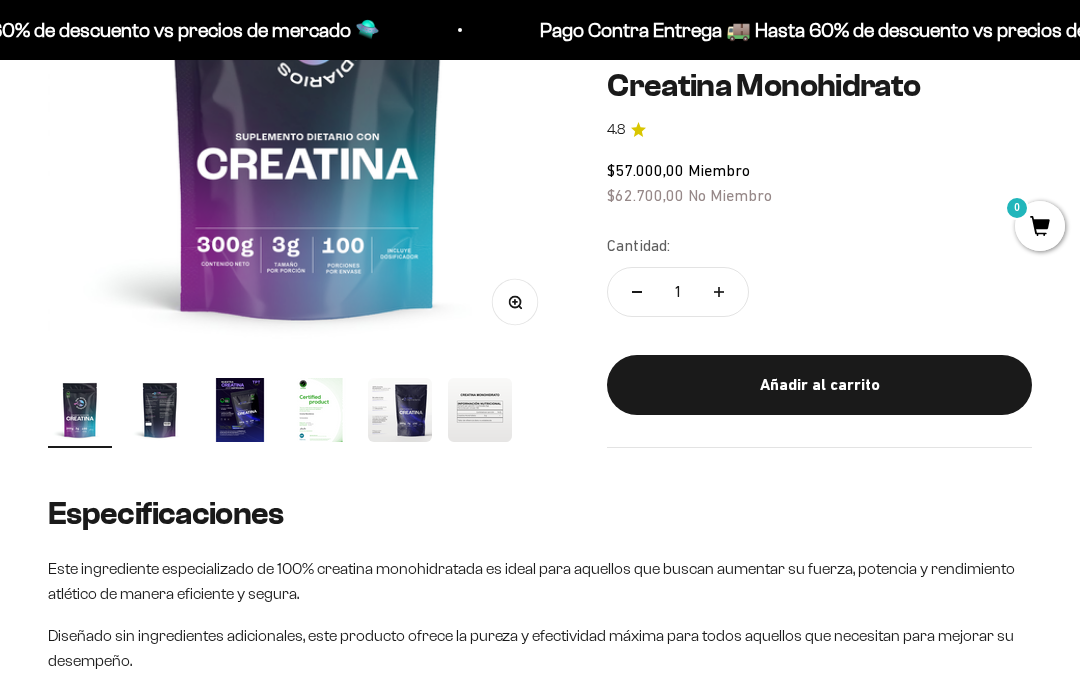 scroll, scrollTop: 510, scrollLeft: 0, axis: vertical 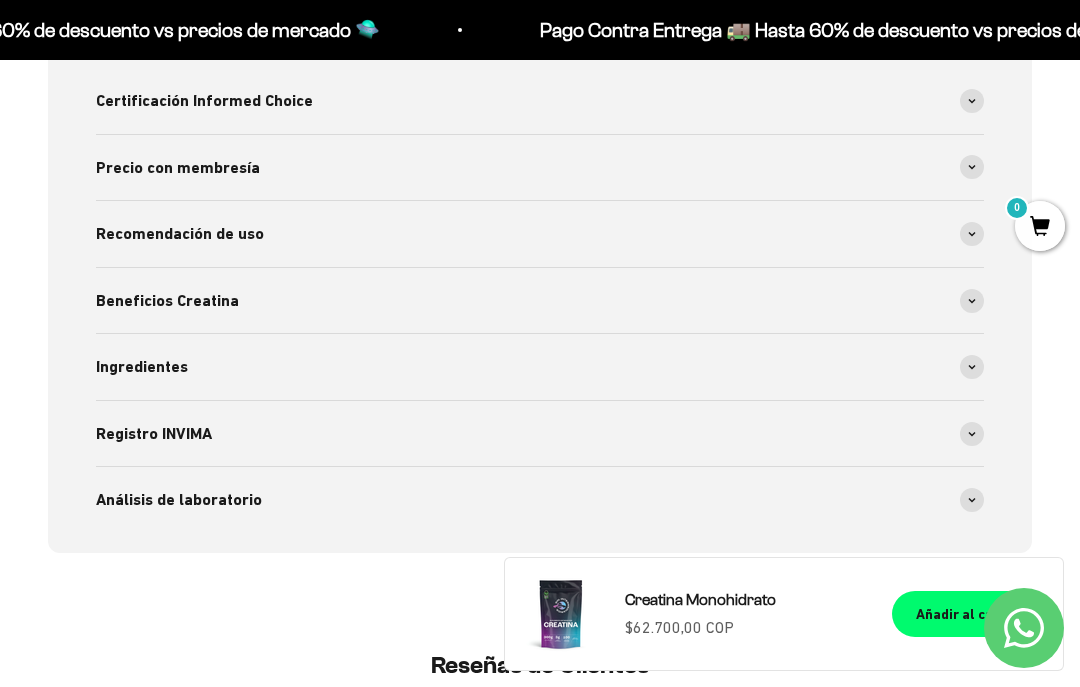 click at bounding box center [972, 367] 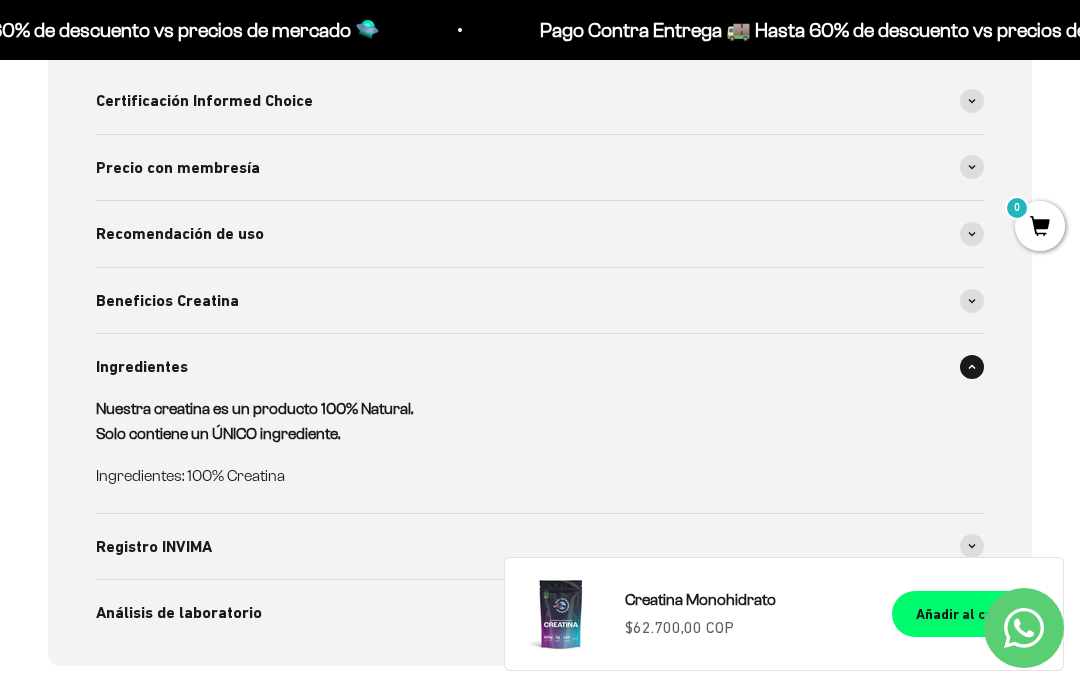 click on "Ingredientes" at bounding box center [540, 367] 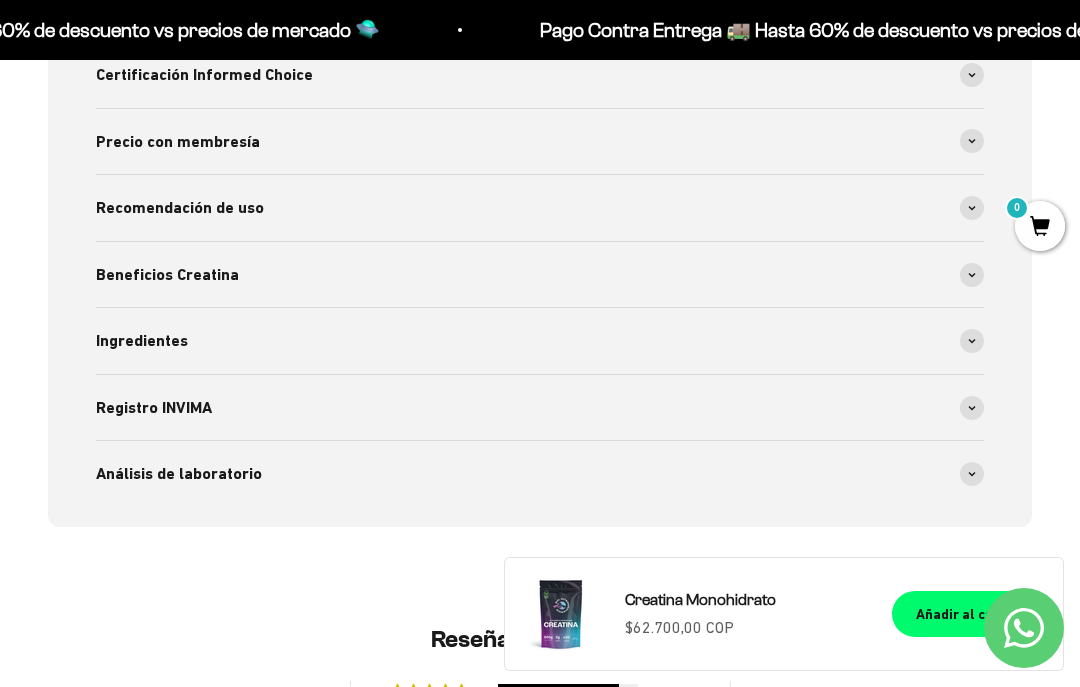 scroll, scrollTop: 1223, scrollLeft: 0, axis: vertical 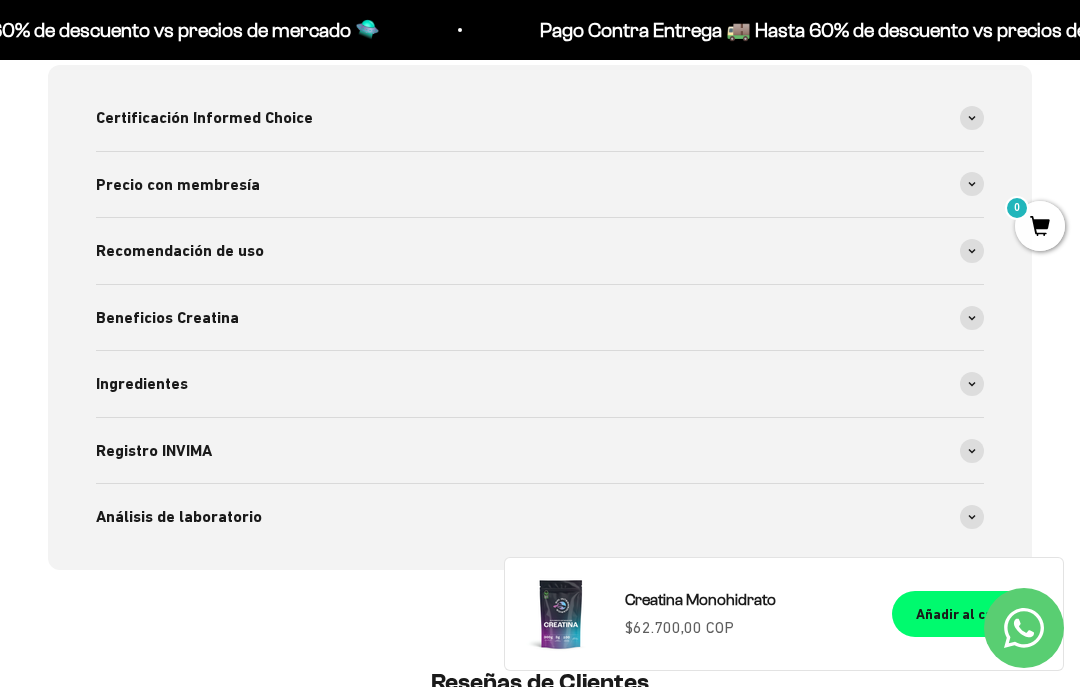 click at bounding box center (972, 318) 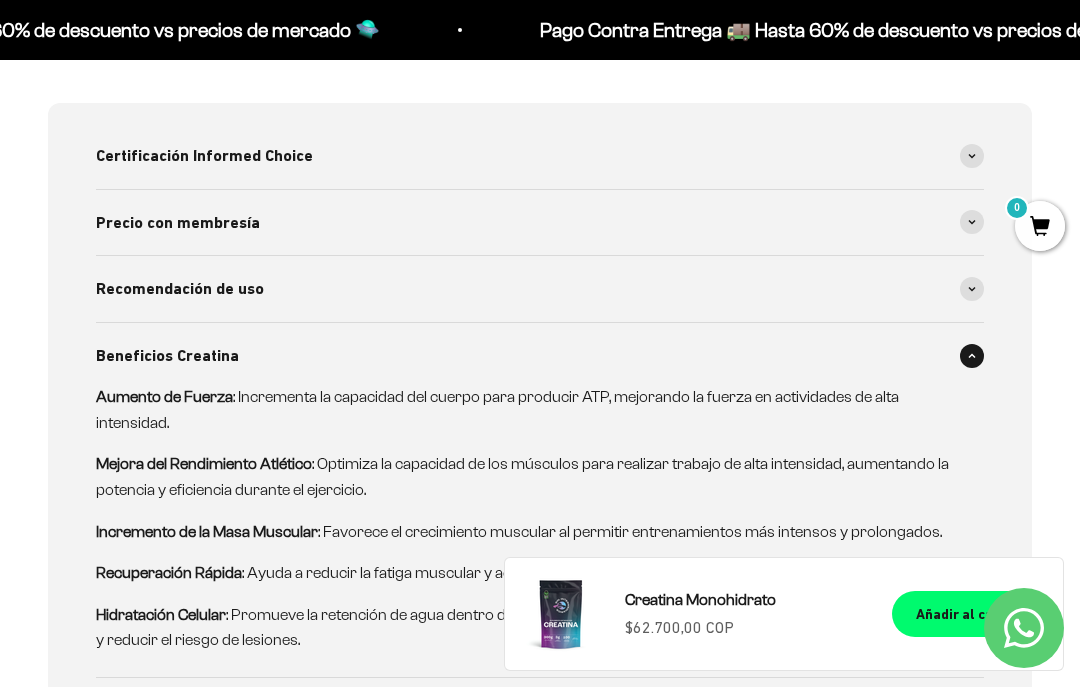 scroll, scrollTop: 1180, scrollLeft: 0, axis: vertical 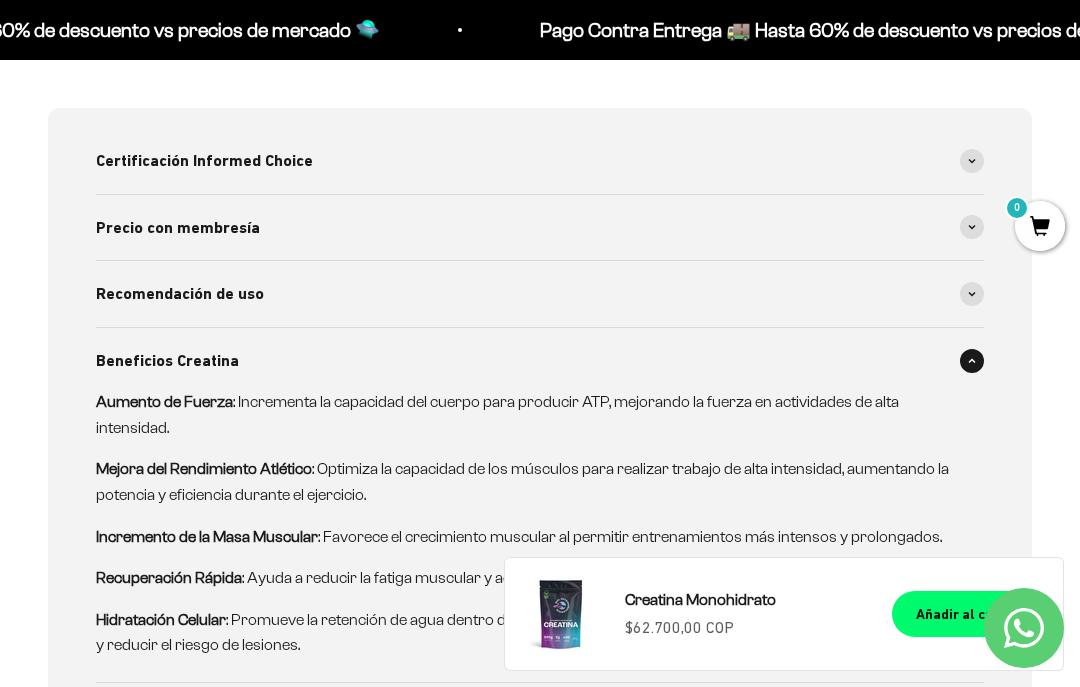 click on "Beneficios Creatina" at bounding box center [540, 361] 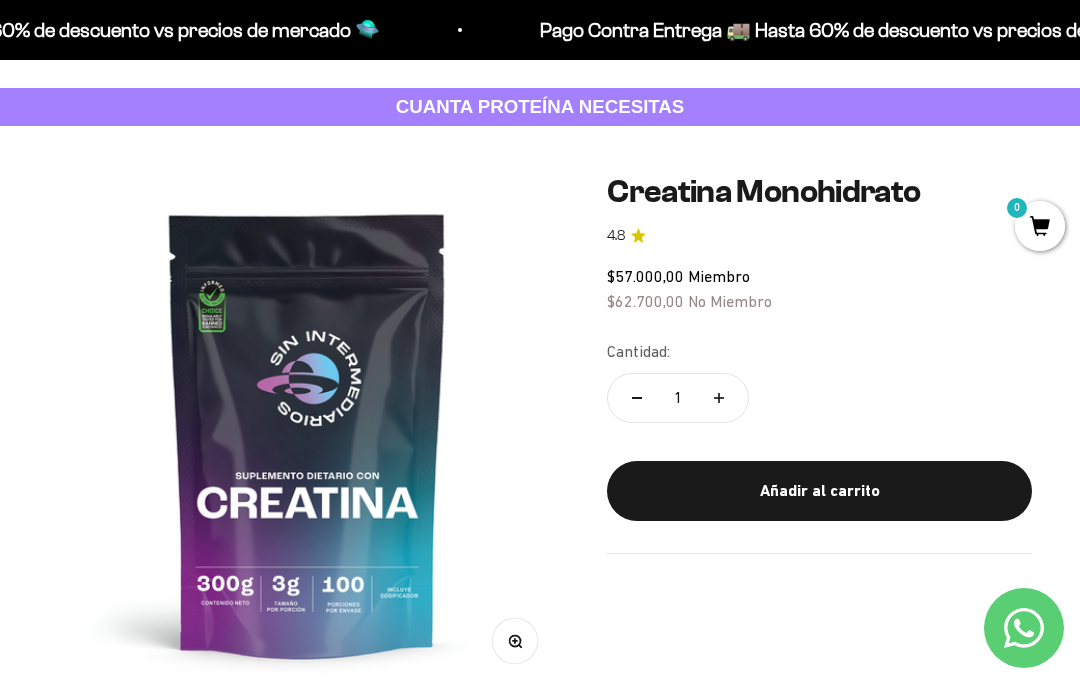 scroll, scrollTop: 63, scrollLeft: 0, axis: vertical 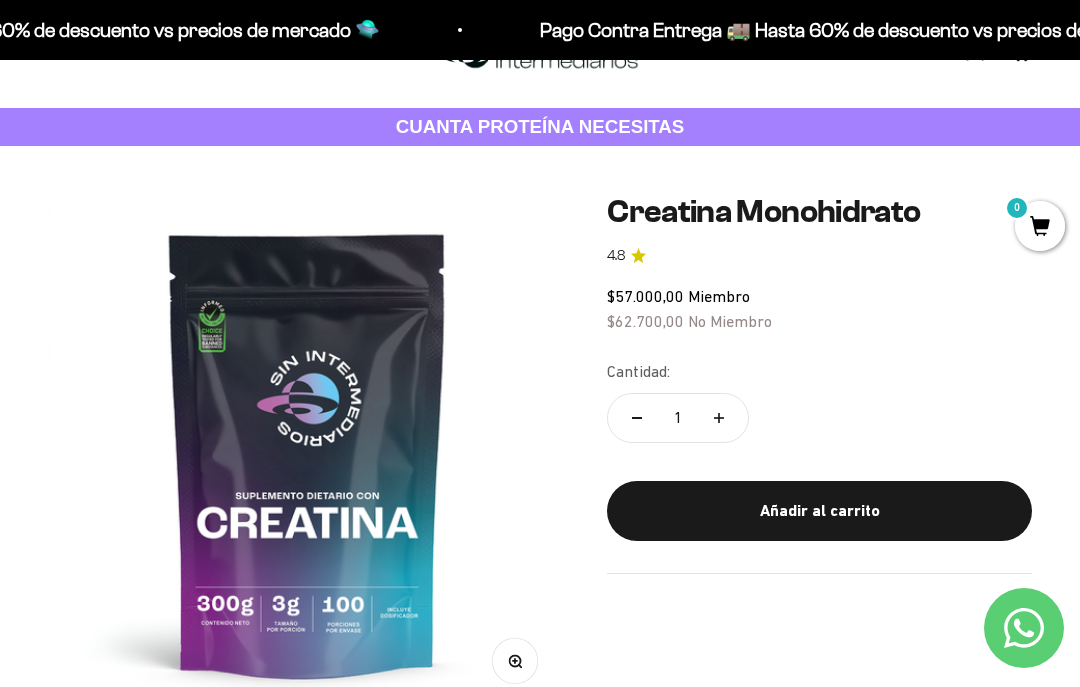 click on "Añadir al carrito" at bounding box center [819, 511] 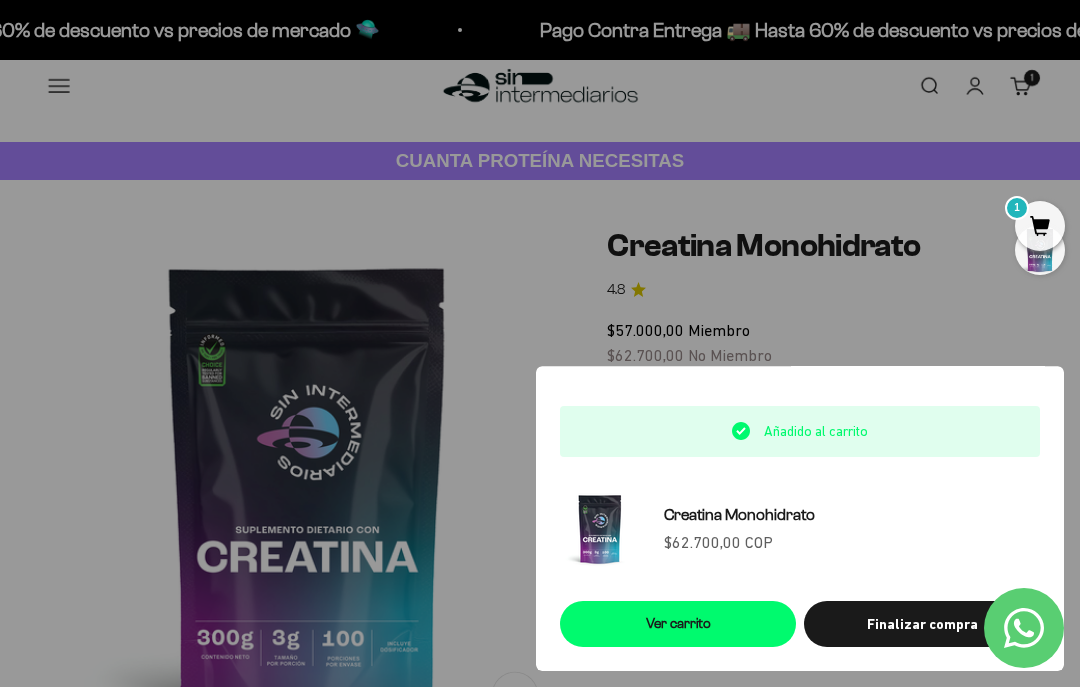 scroll, scrollTop: 31, scrollLeft: 0, axis: vertical 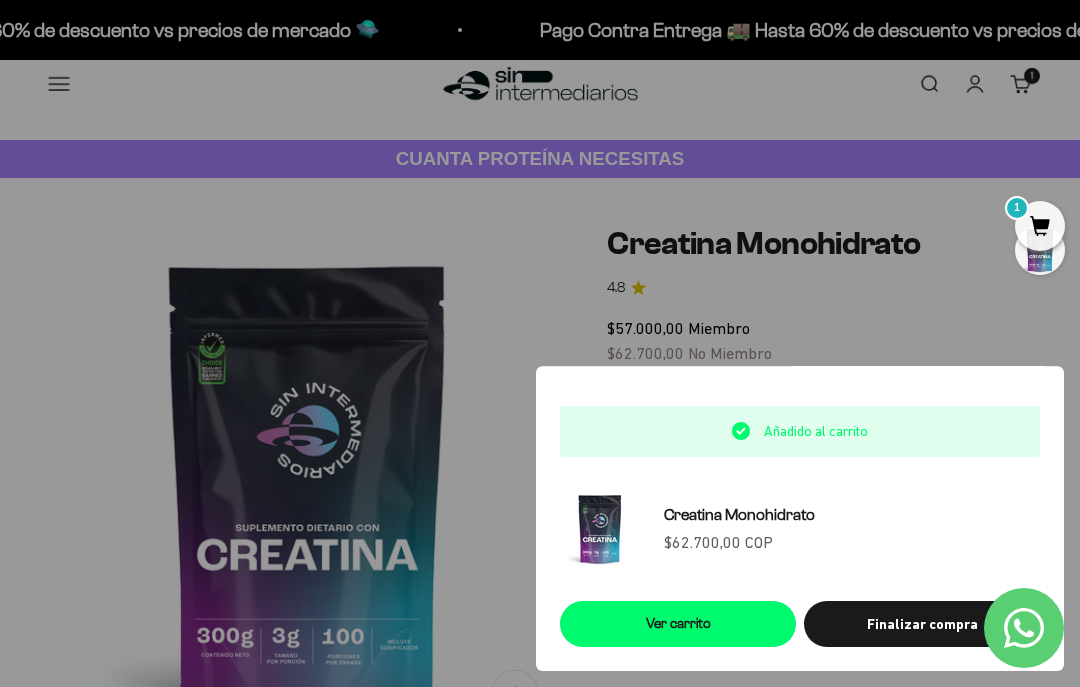 click at bounding box center [540, 343] 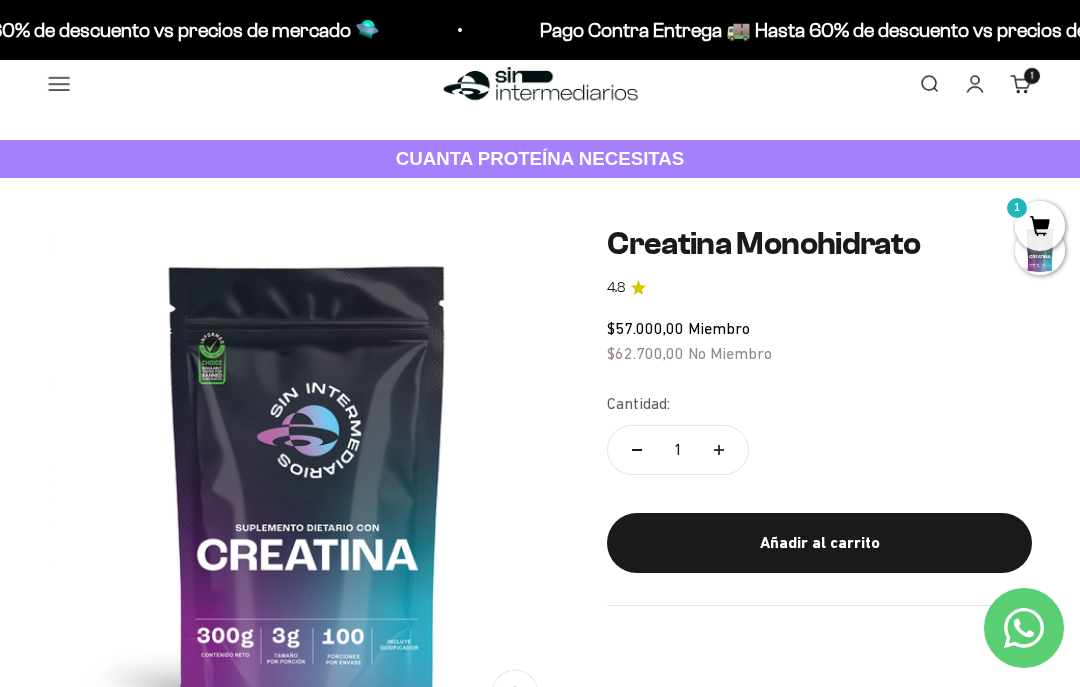 scroll, scrollTop: 0, scrollLeft: 0, axis: both 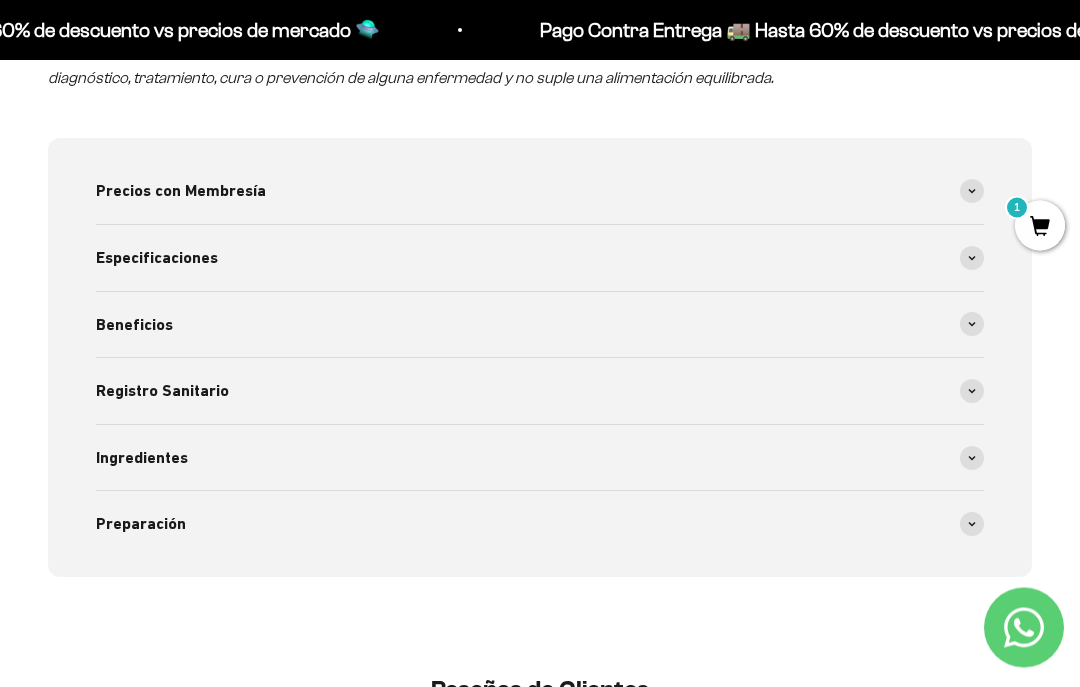 click at bounding box center (972, 459) 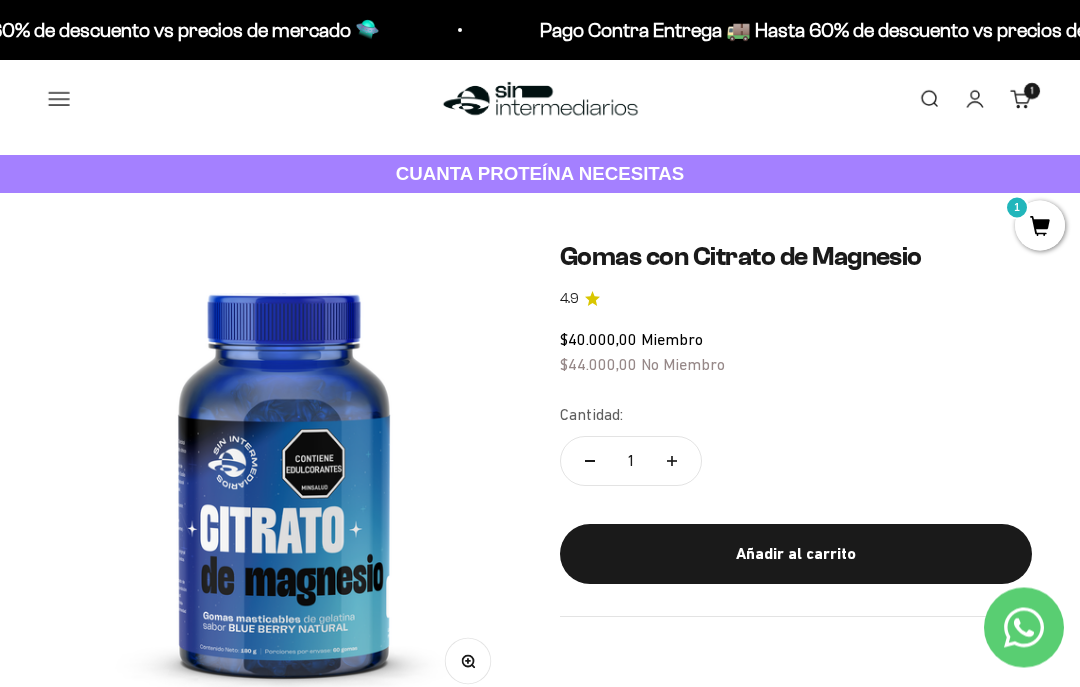 scroll, scrollTop: 0, scrollLeft: 0, axis: both 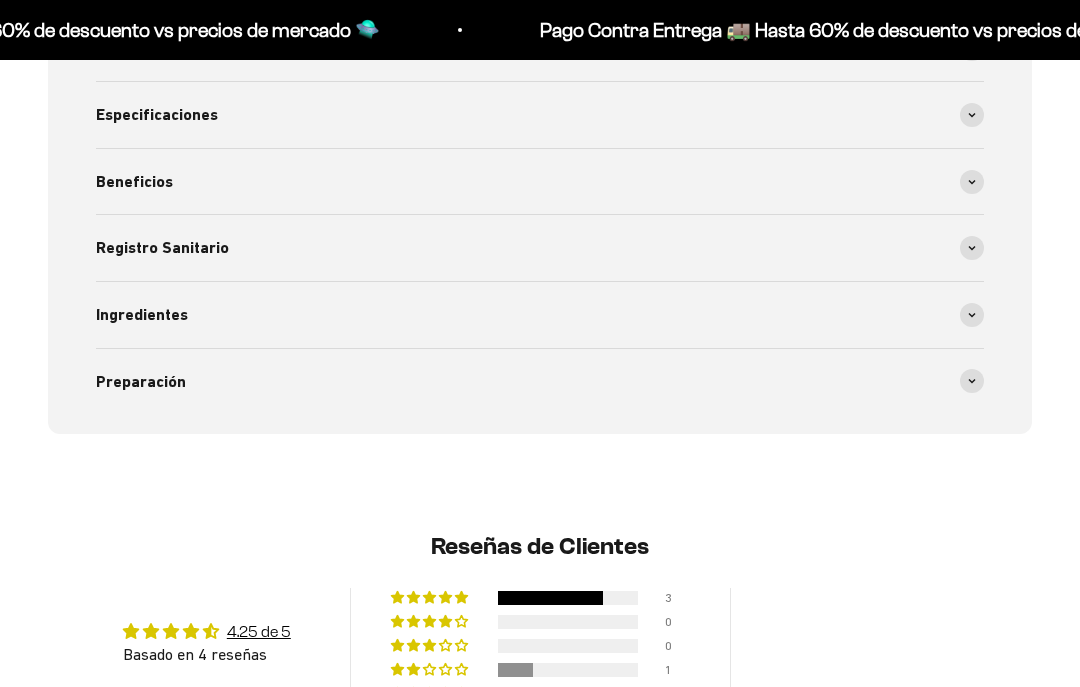 click at bounding box center [972, 315] 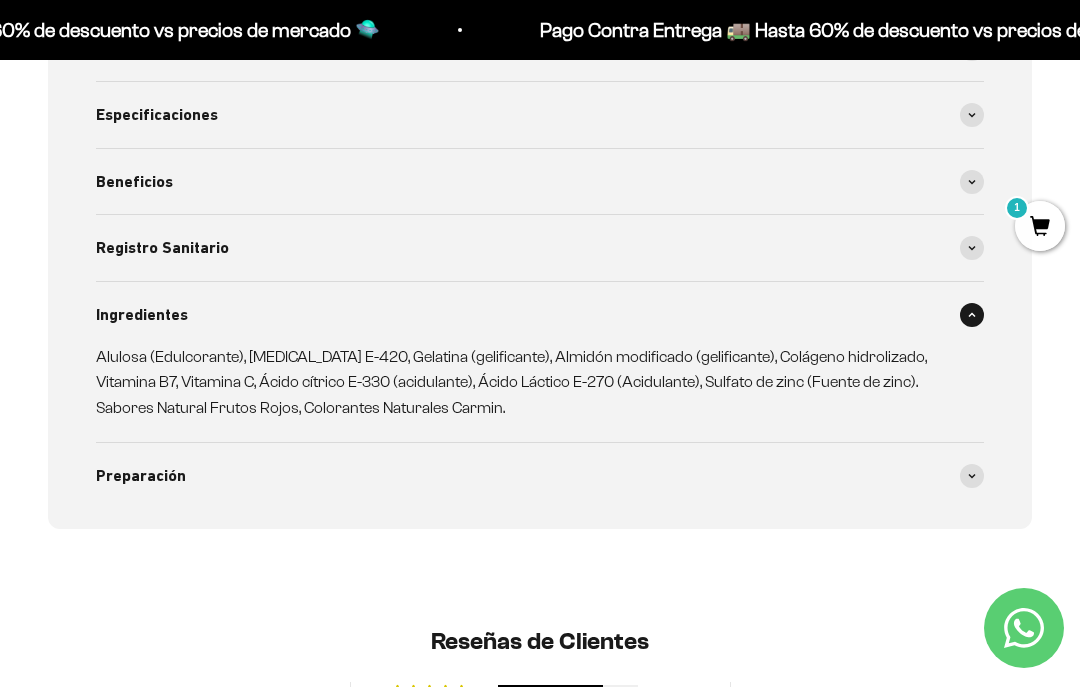 scroll, scrollTop: 1325, scrollLeft: 0, axis: vertical 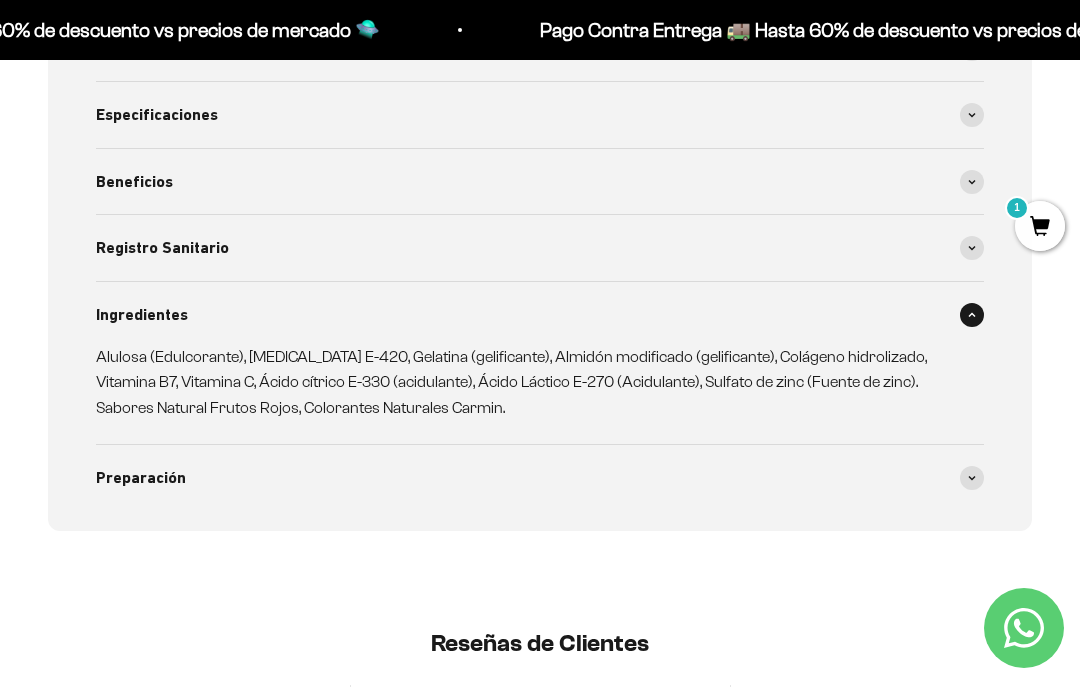 click at bounding box center [972, 315] 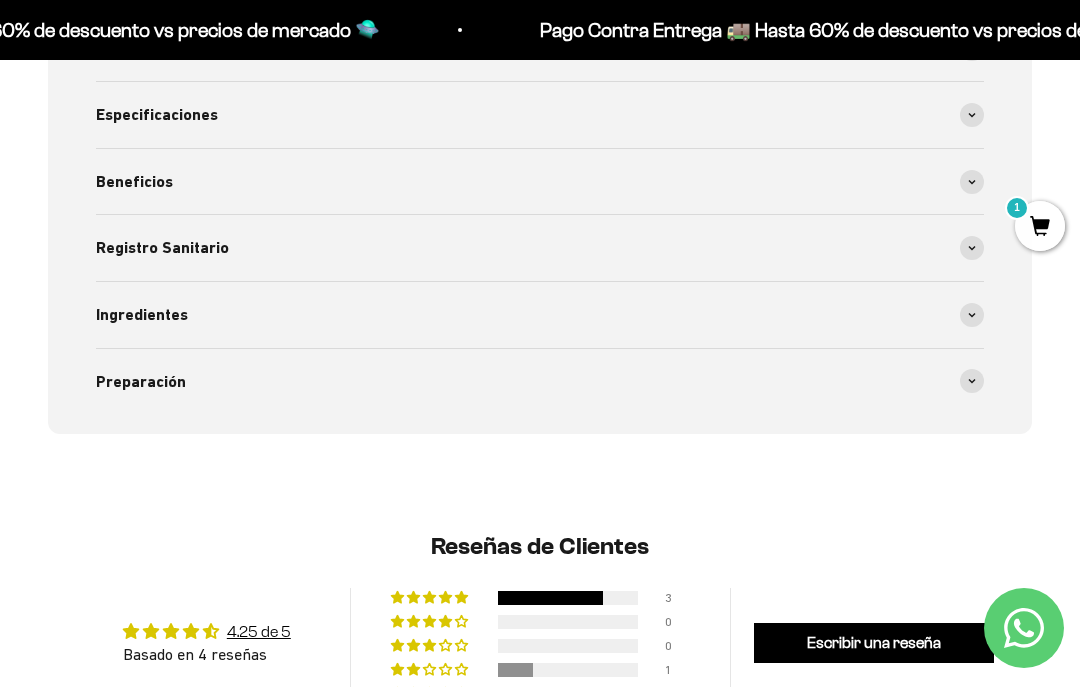click 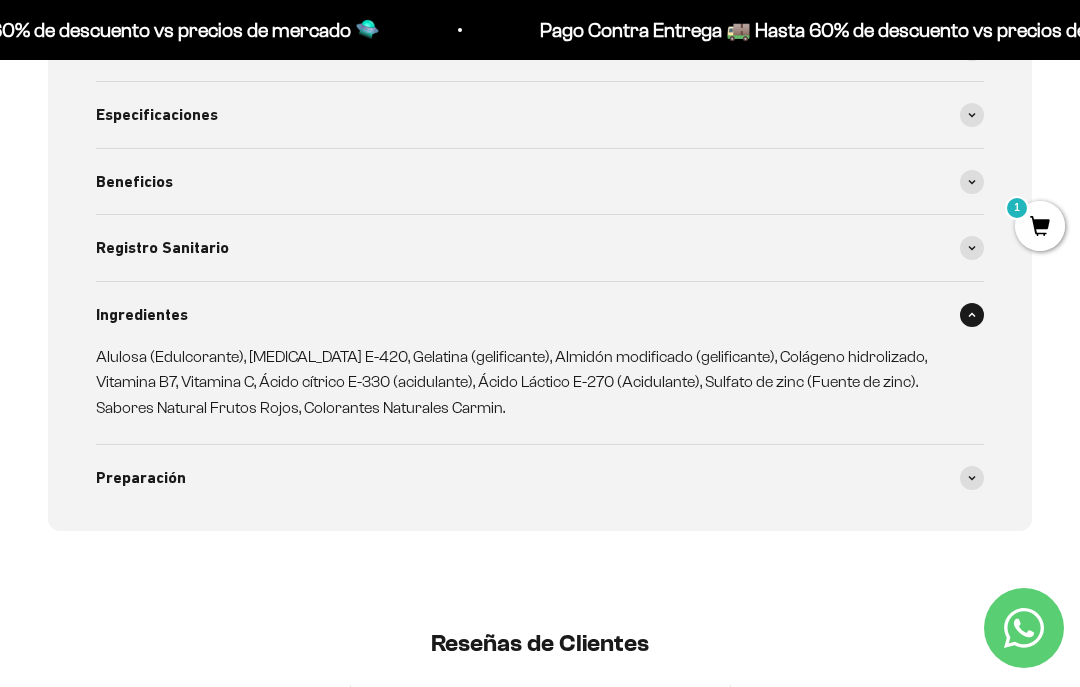 click at bounding box center (972, 315) 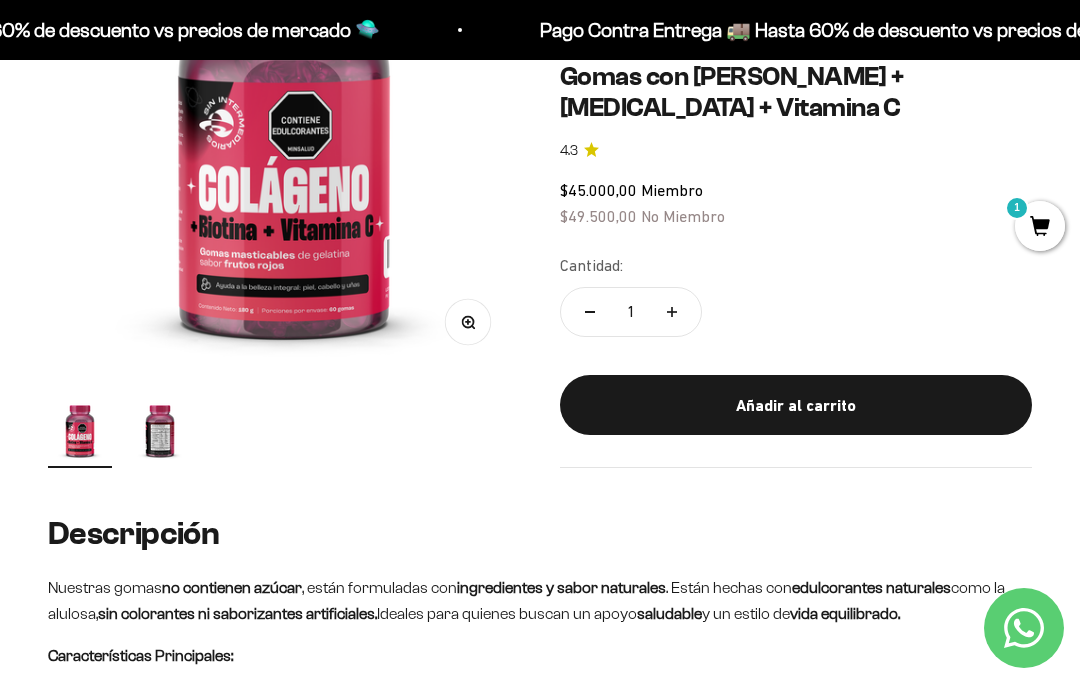 scroll, scrollTop: 353, scrollLeft: 0, axis: vertical 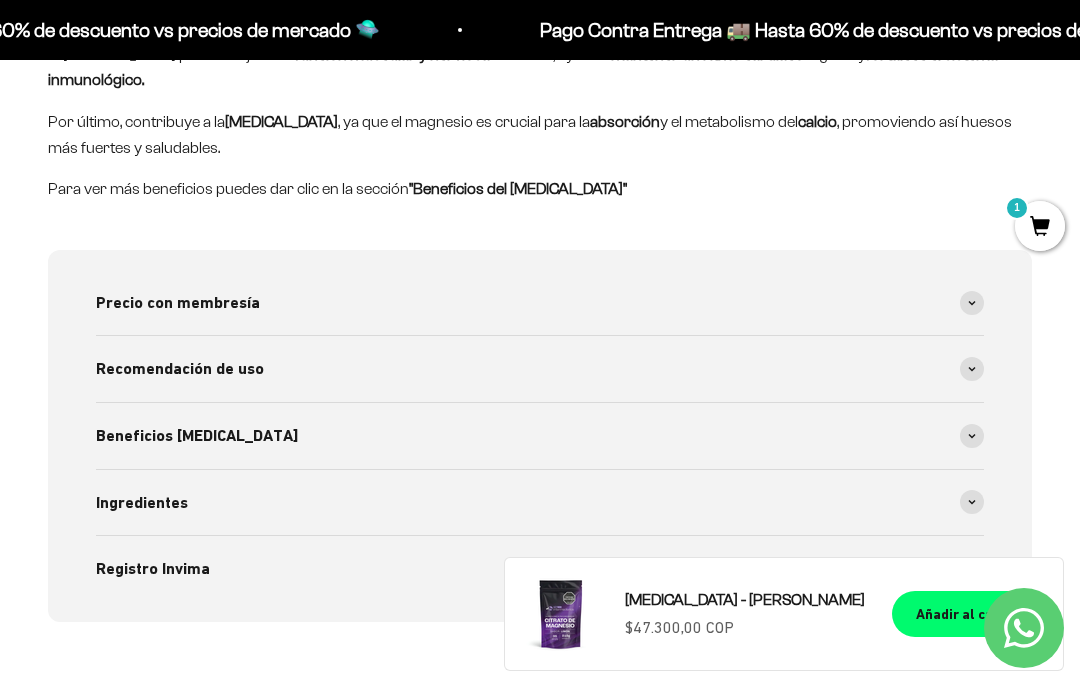 click 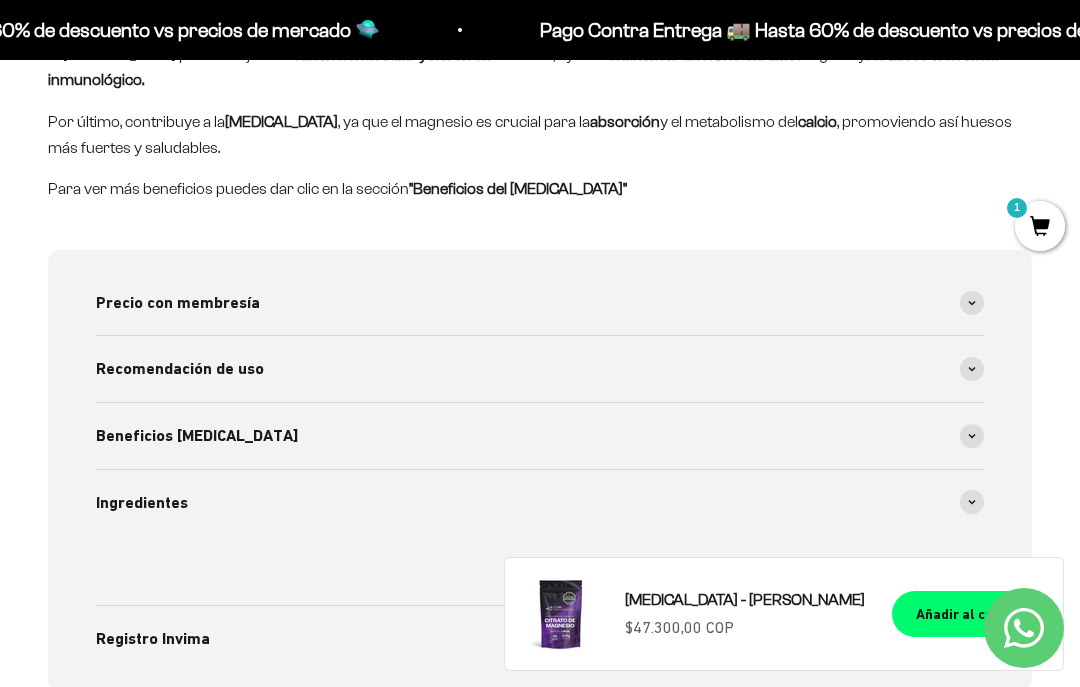 scroll, scrollTop: 1003, scrollLeft: 0, axis: vertical 